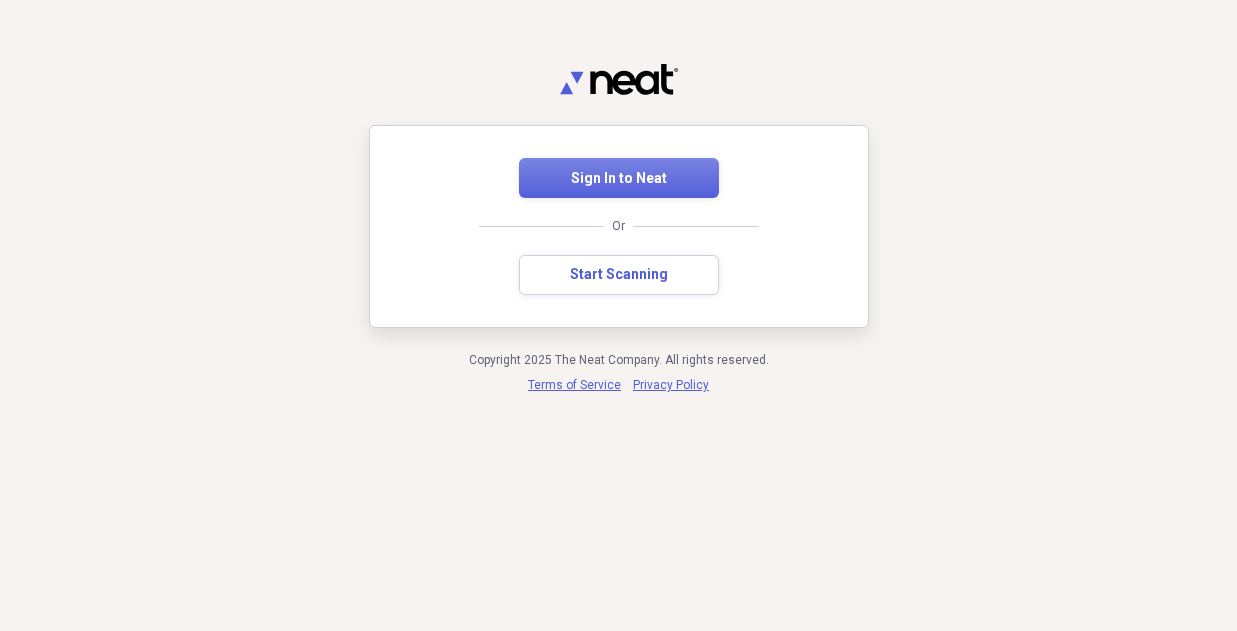 scroll, scrollTop: 0, scrollLeft: 0, axis: both 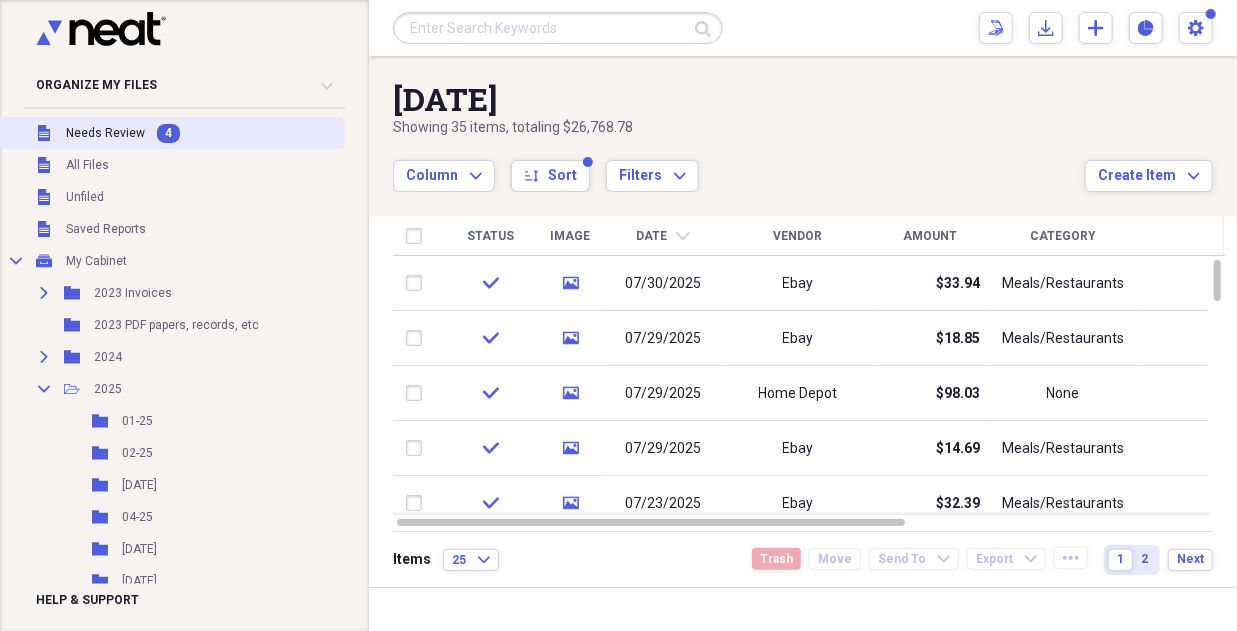click on "Unfiled Needs Review 4" at bounding box center (170, 133) 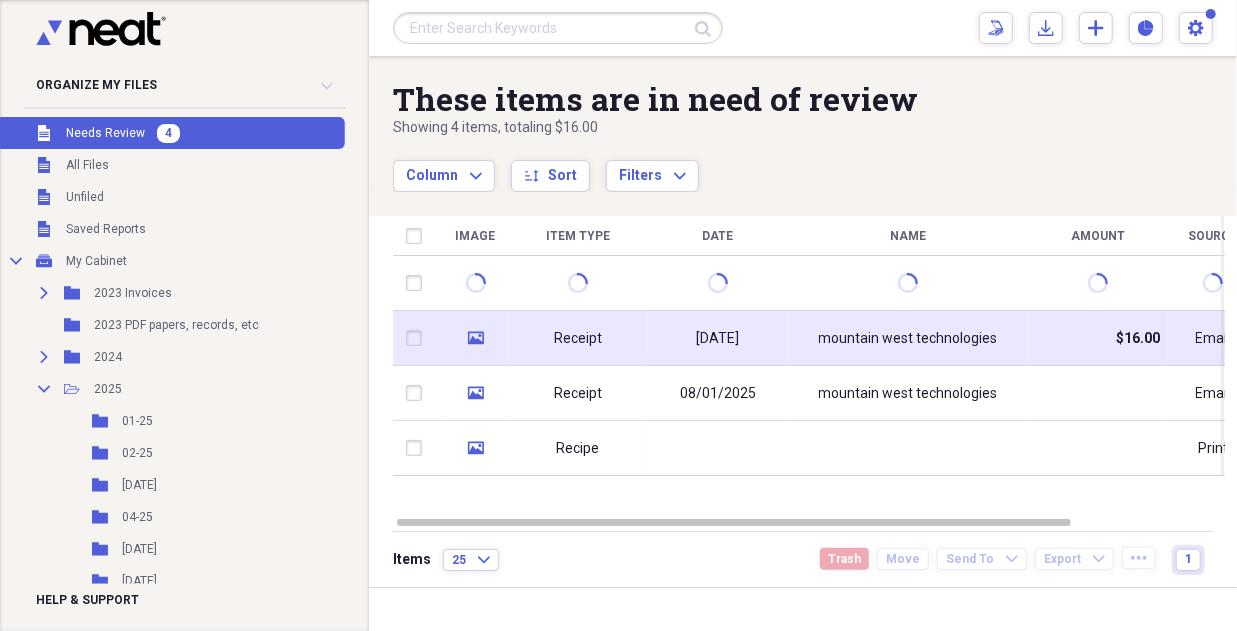 click on "$16.00" at bounding box center (1098, 338) 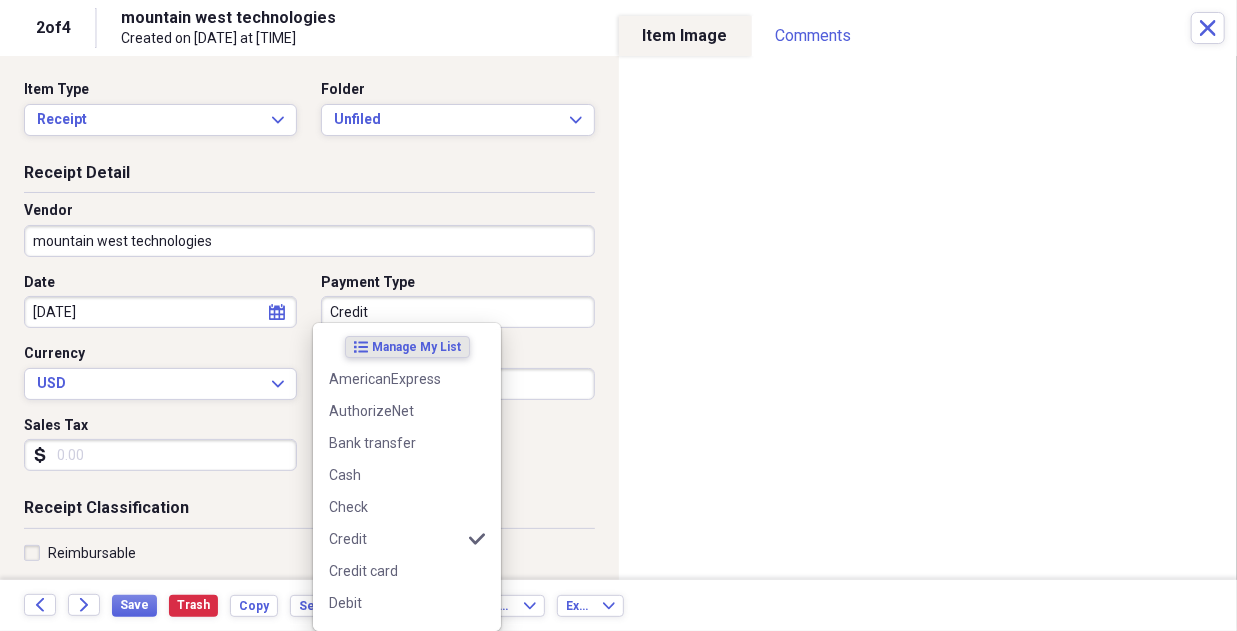 click on "Credit" at bounding box center (457, 312) 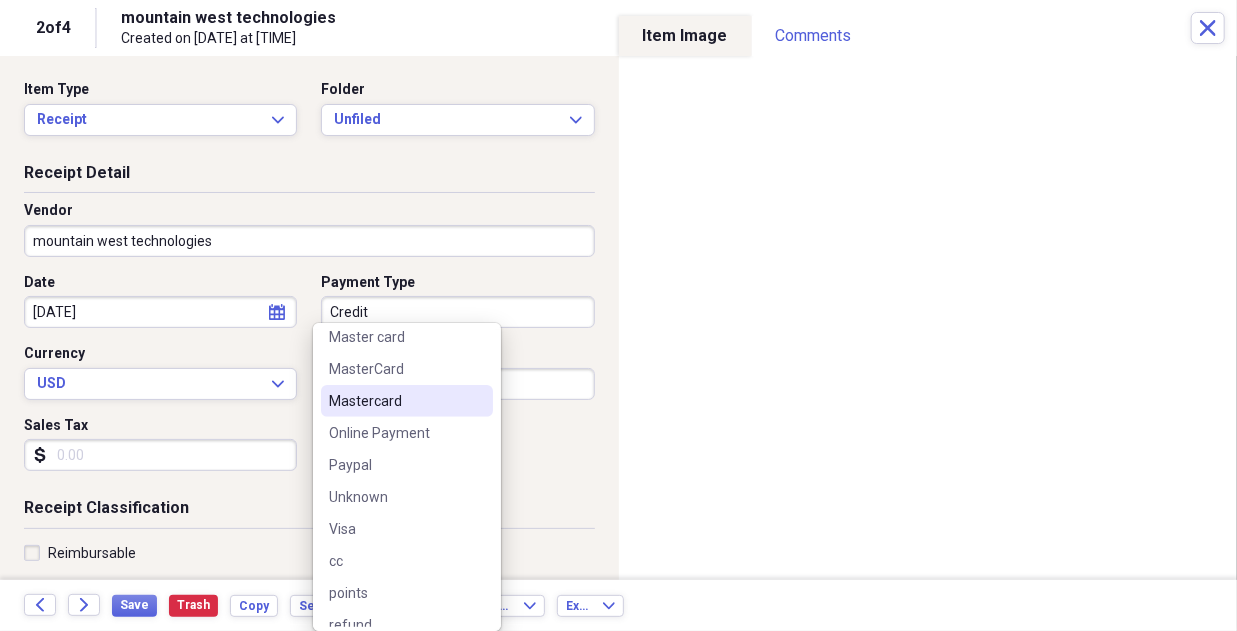 scroll, scrollTop: 400, scrollLeft: 0, axis: vertical 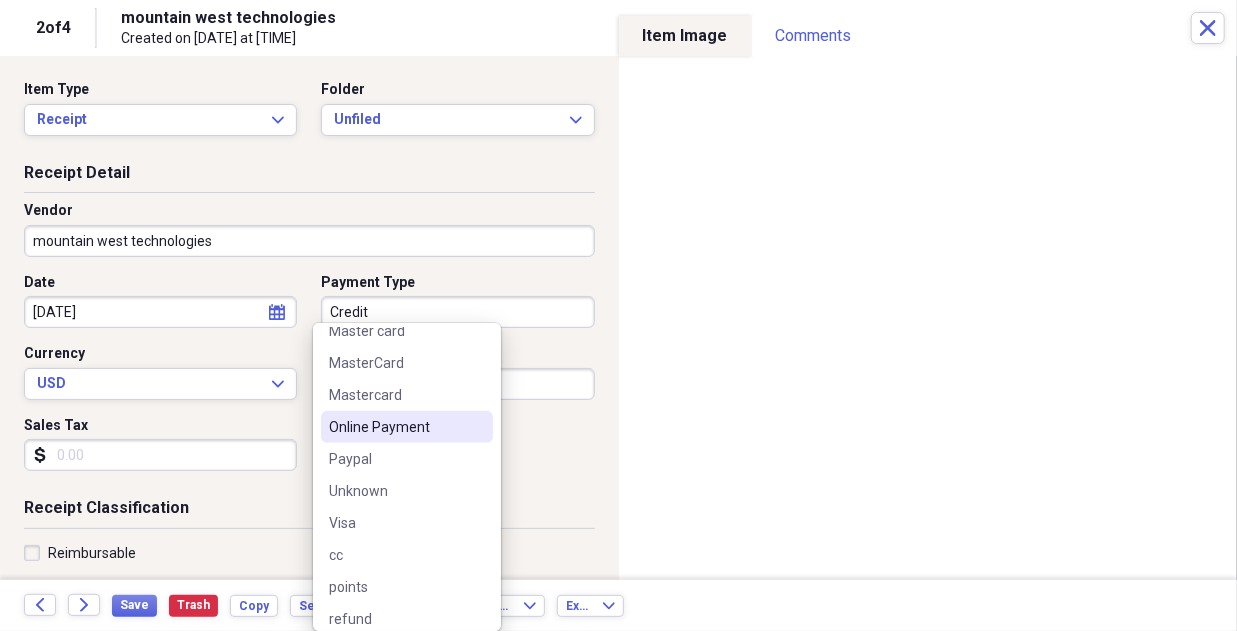 click on "Online Payment" at bounding box center [395, 427] 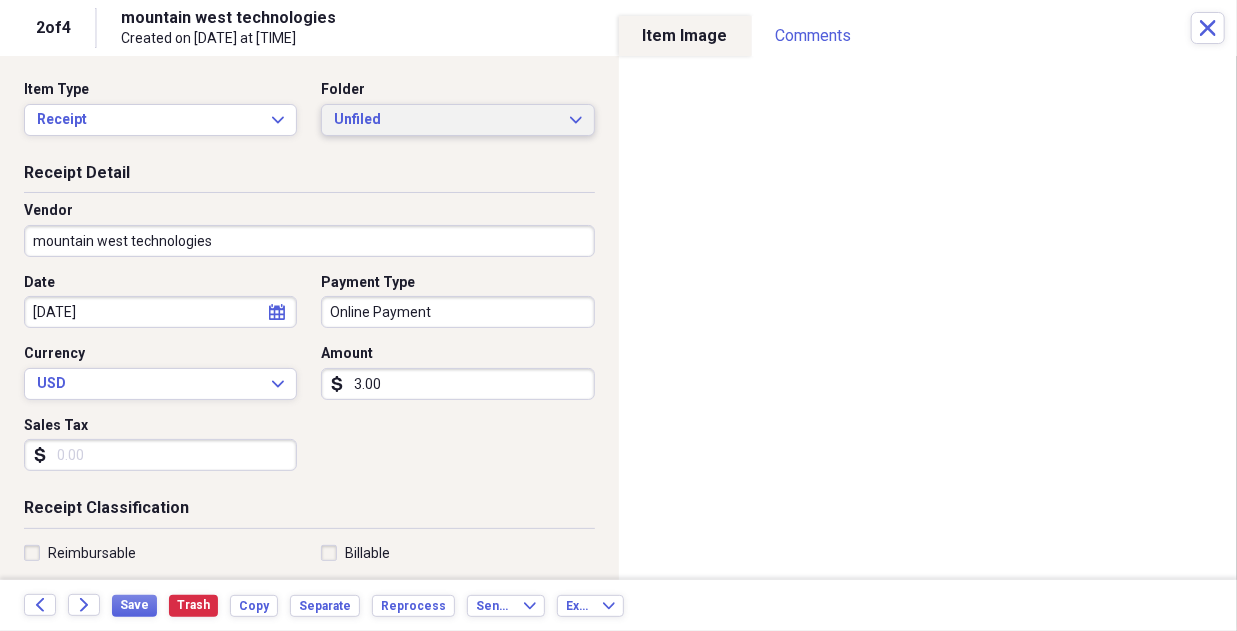 type on "3.00" 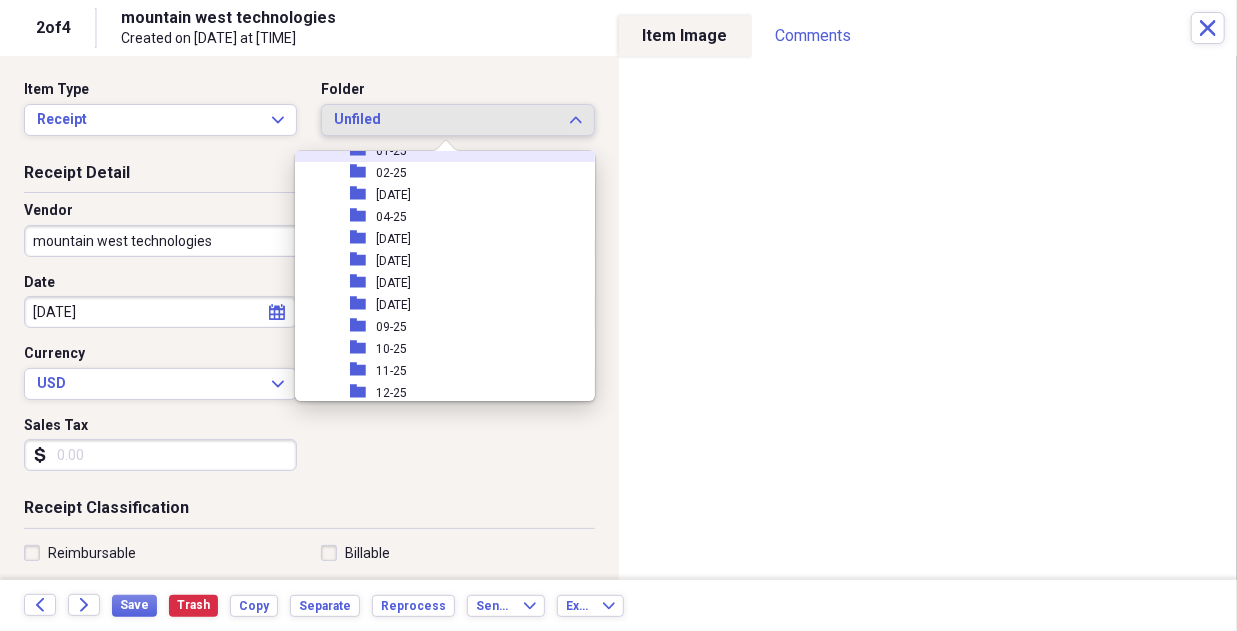 scroll, scrollTop: 187, scrollLeft: 0, axis: vertical 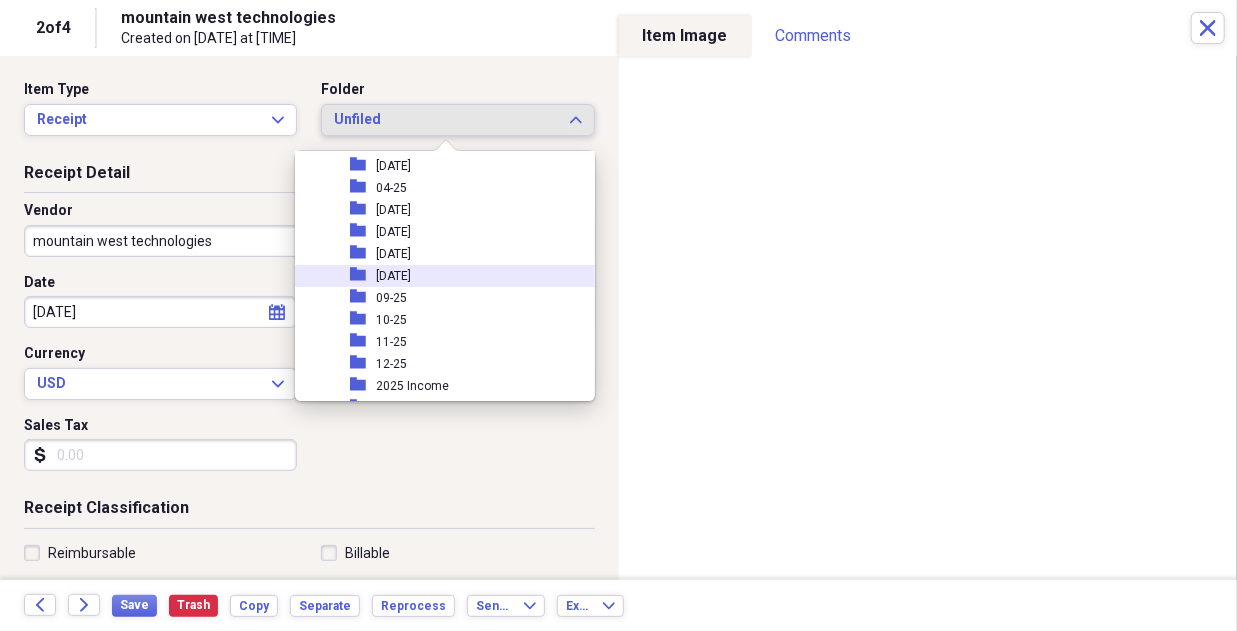 click on "folder 08-25" at bounding box center (437, 276) 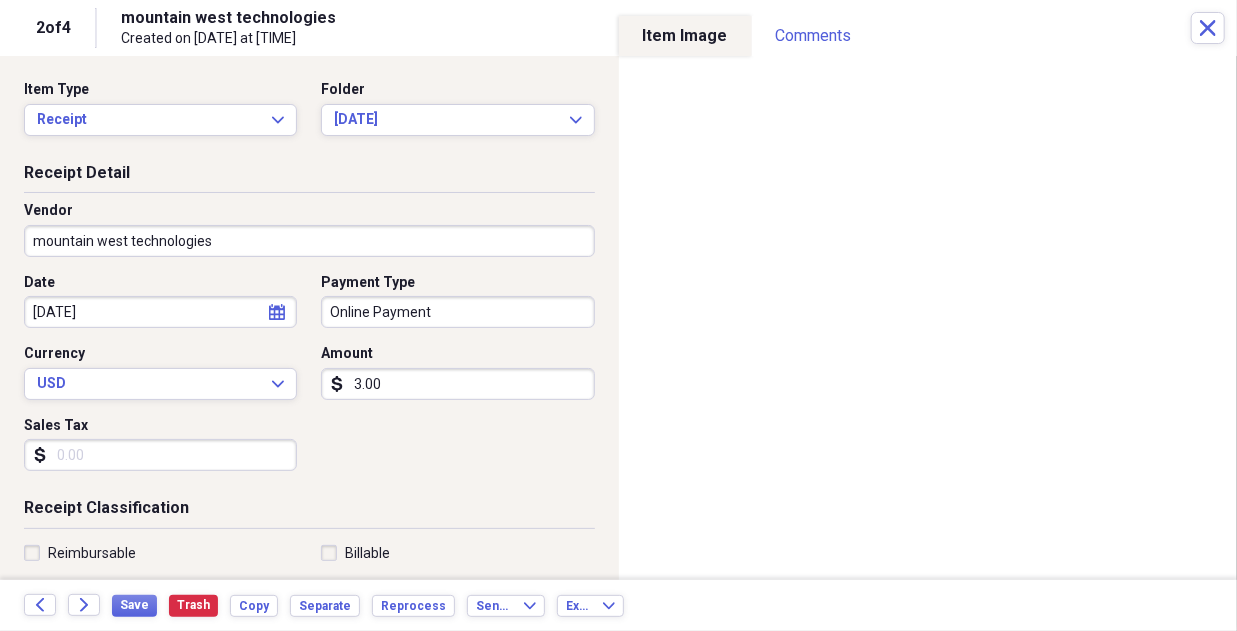 select on "7" 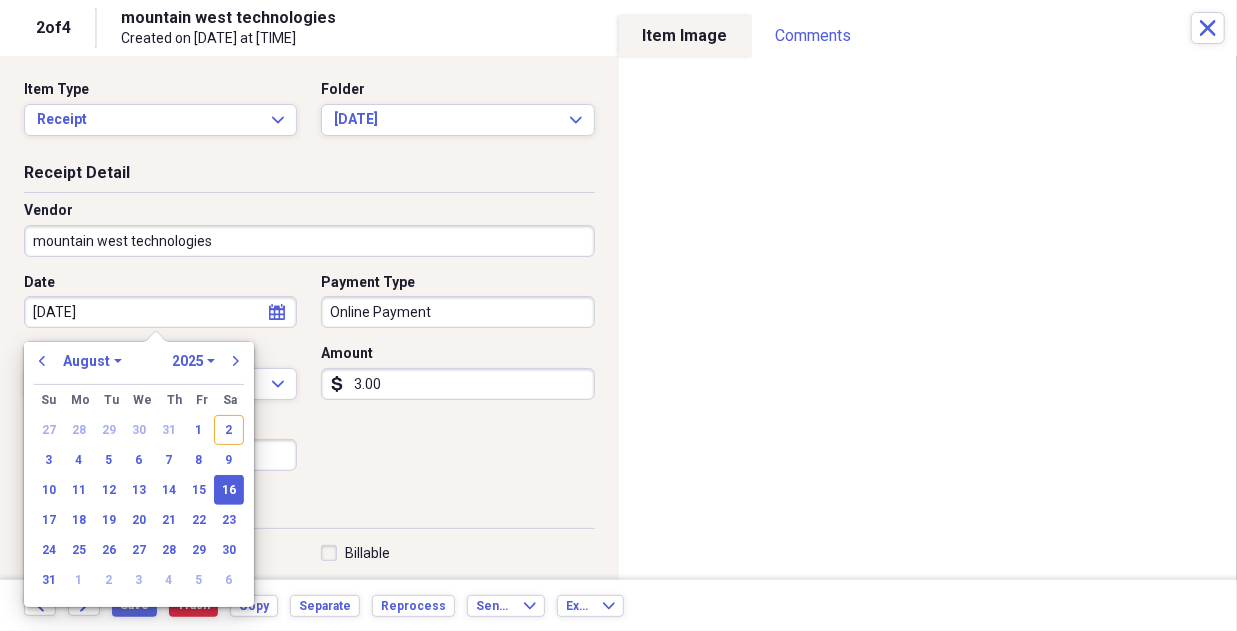 click on "[DATE]" at bounding box center [160, 312] 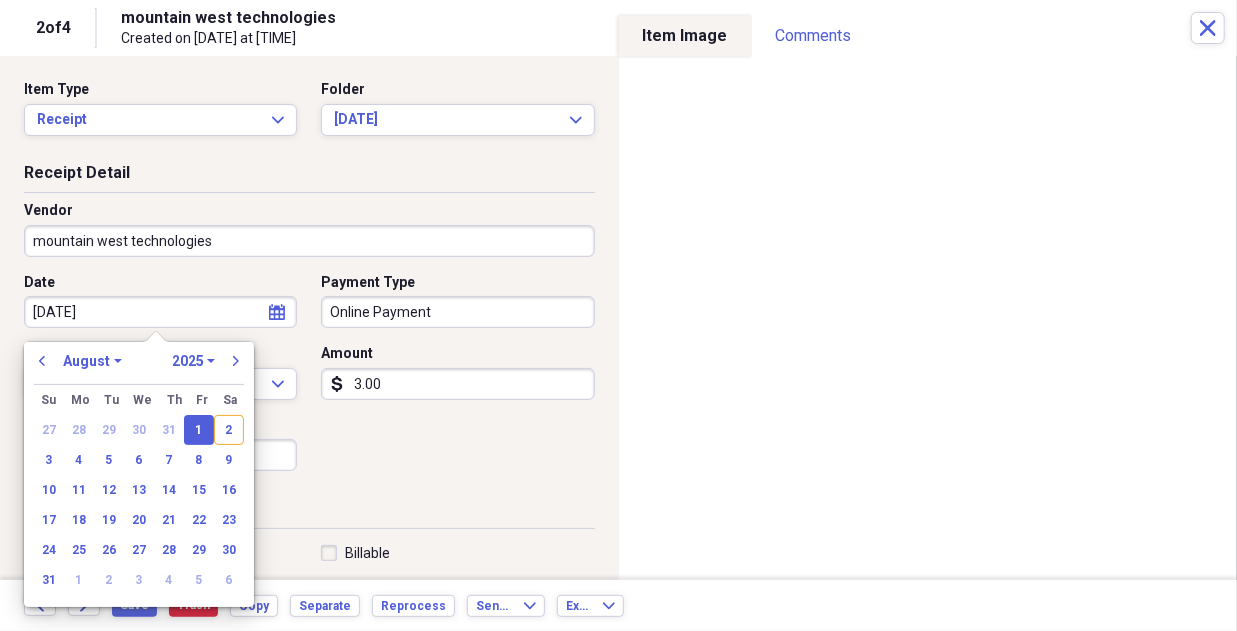 type on "08/01/2025" 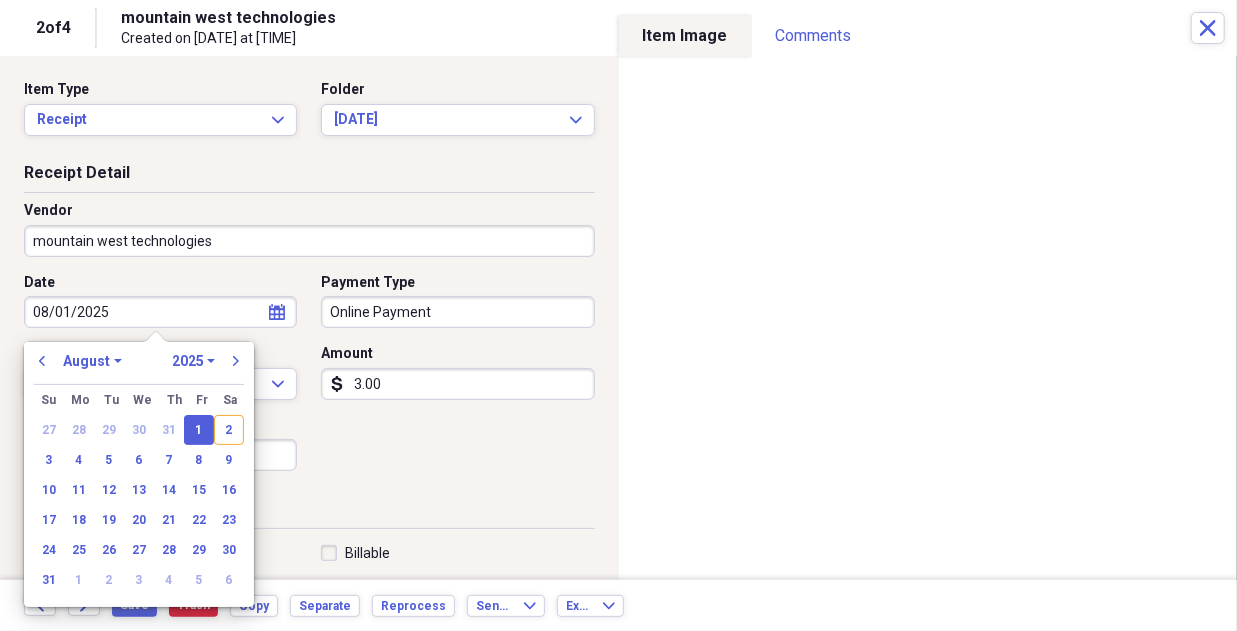 click on "1" at bounding box center (199, 430) 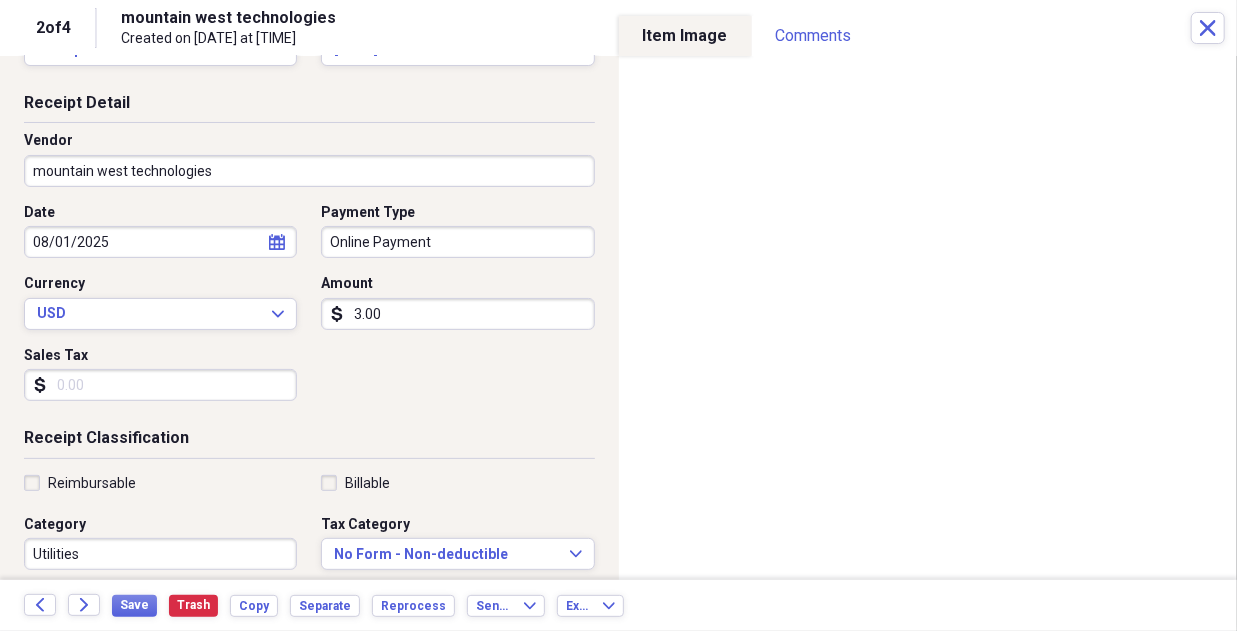 scroll, scrollTop: 200, scrollLeft: 0, axis: vertical 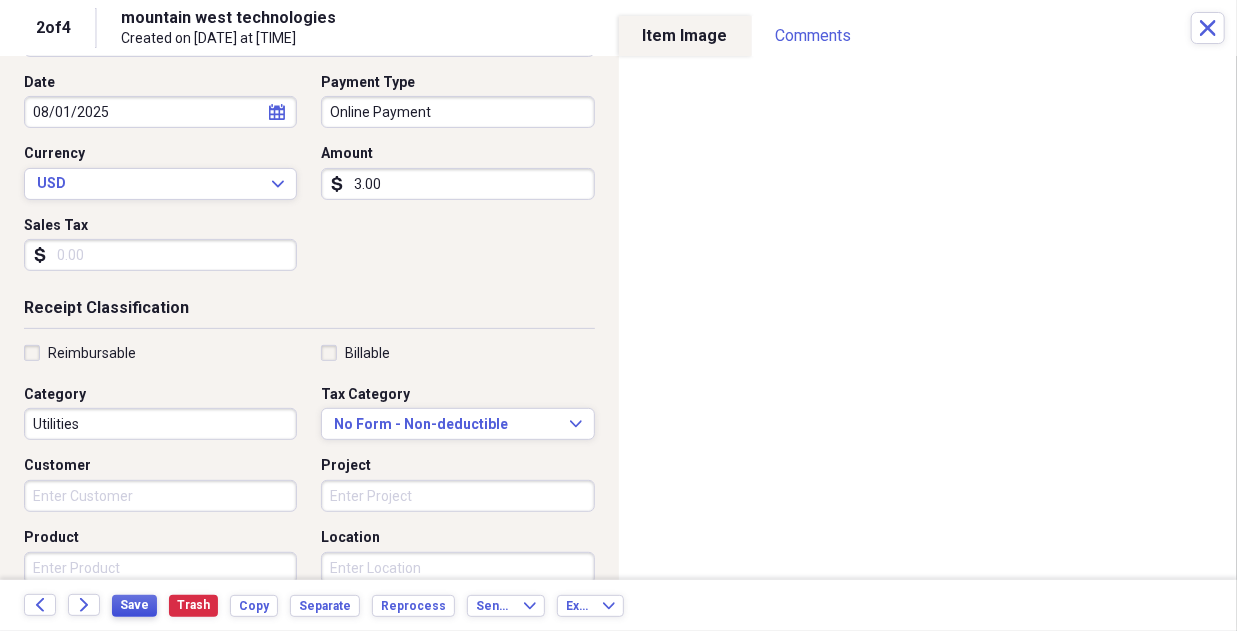 click on "Save" at bounding box center [134, 605] 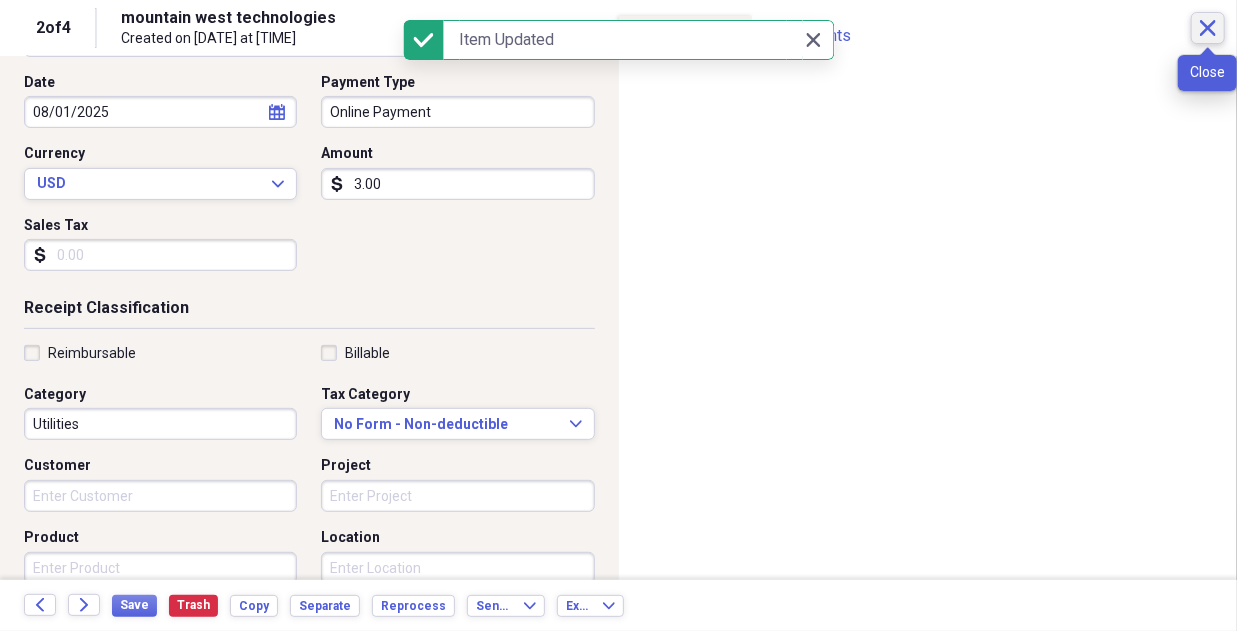 click on "Close" 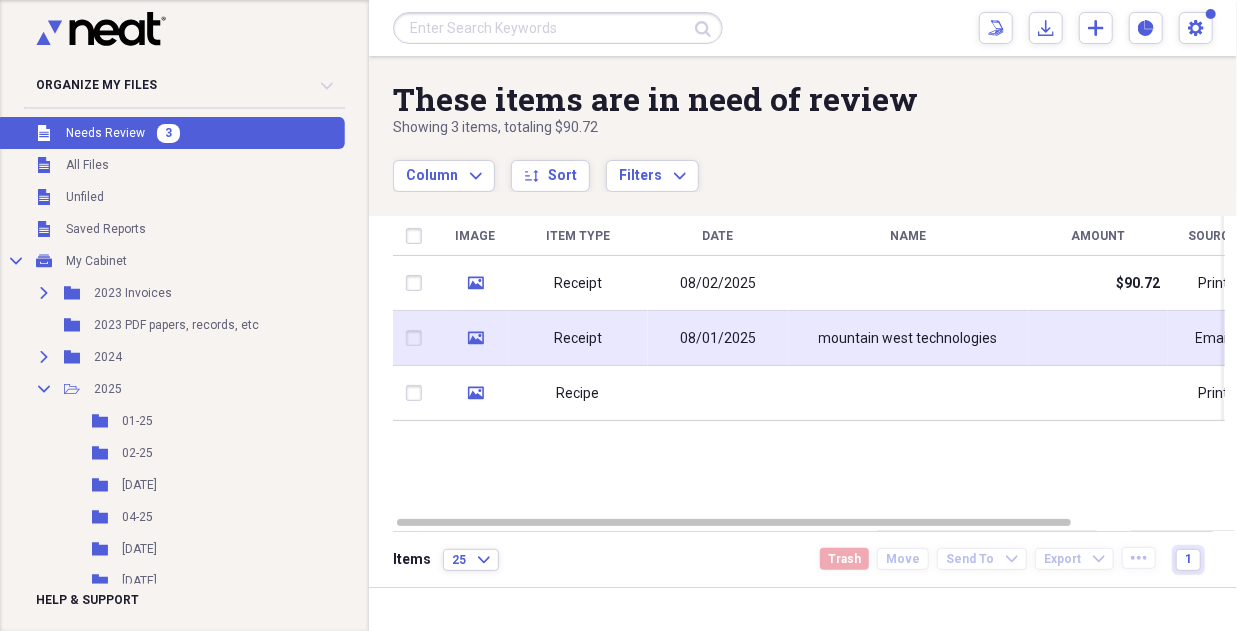click on "08/01/2025" at bounding box center (718, 339) 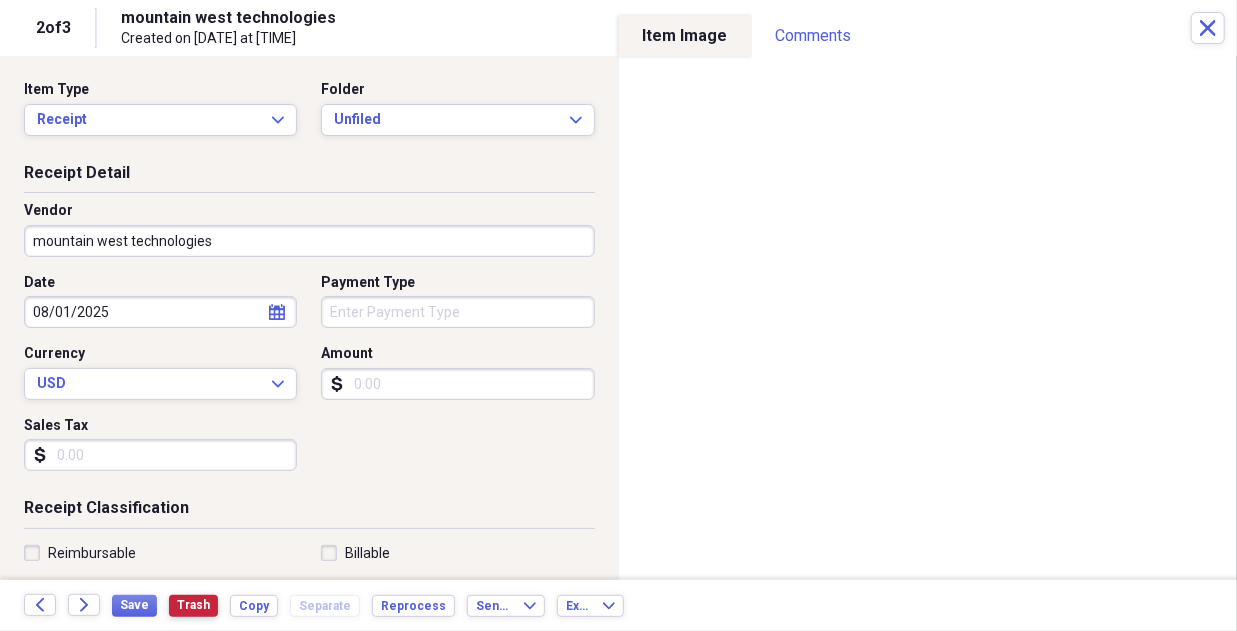 click on "Trash" at bounding box center [193, 605] 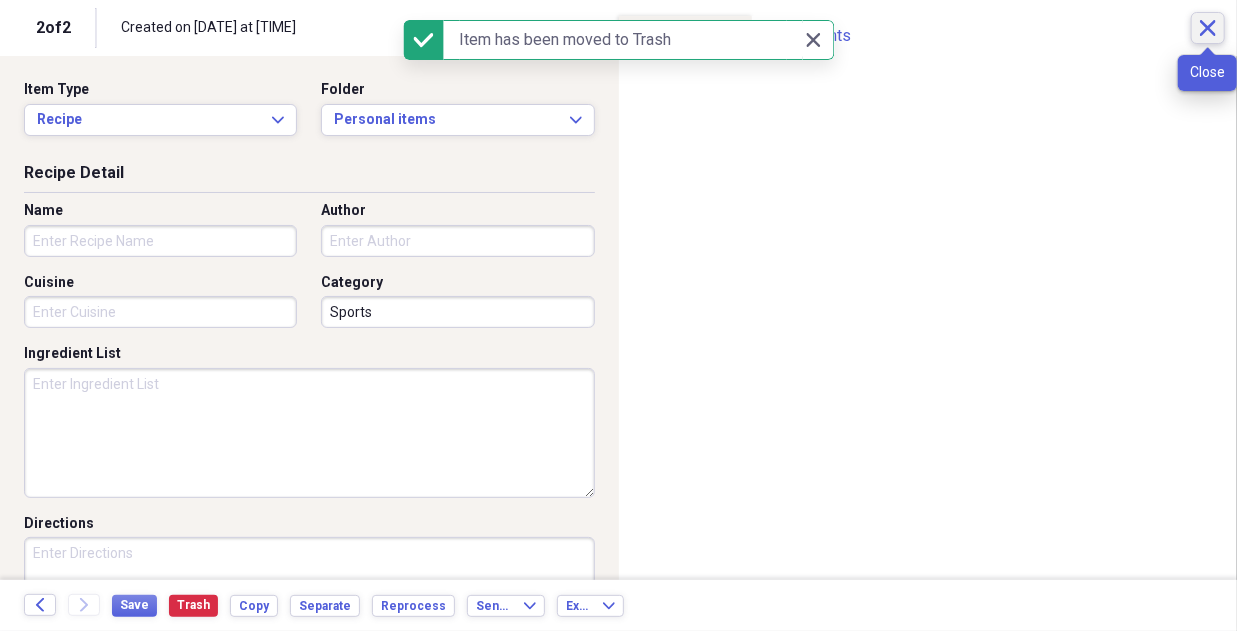 click 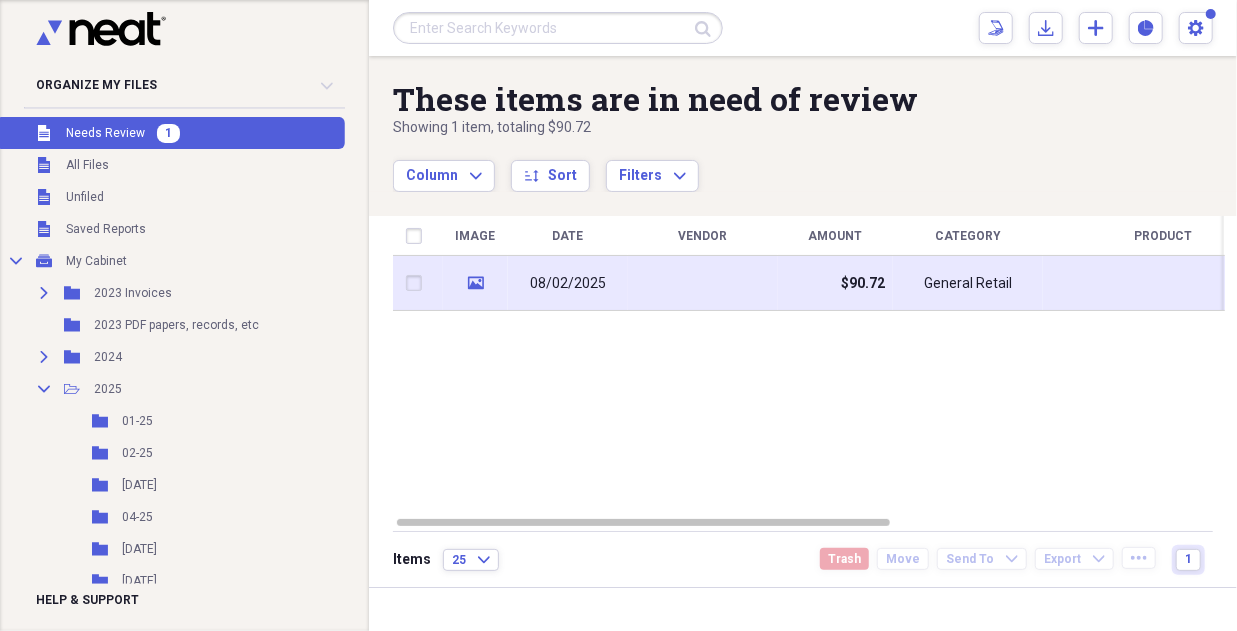 click at bounding box center [703, 283] 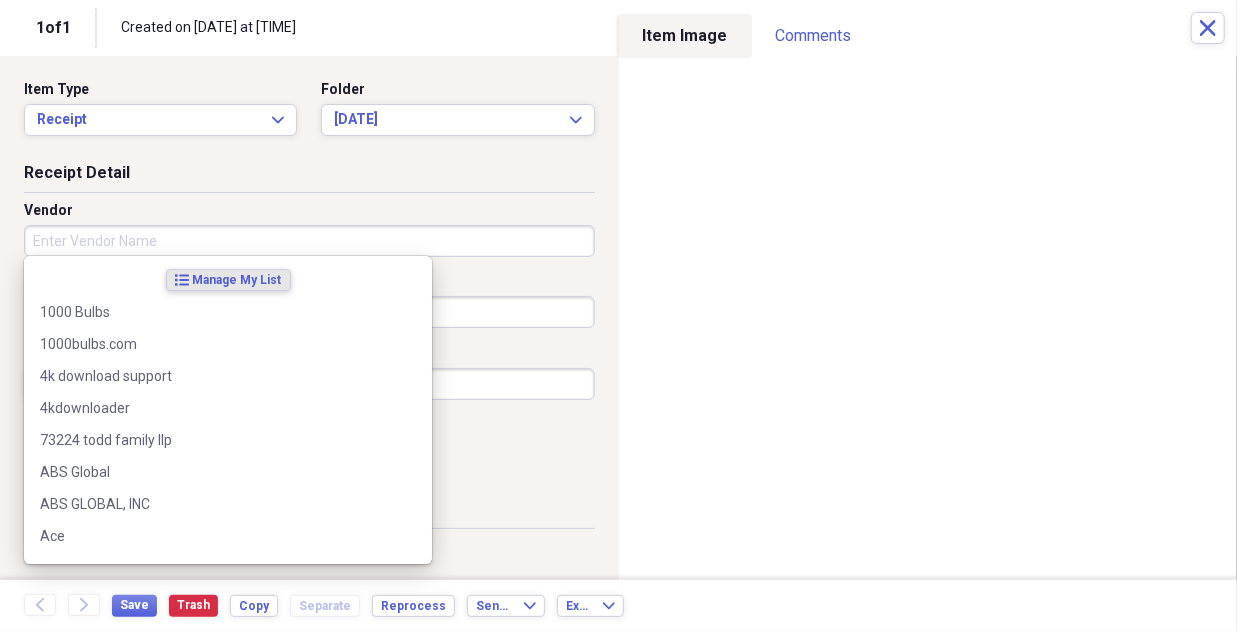 click on "Vendor" at bounding box center [309, 241] 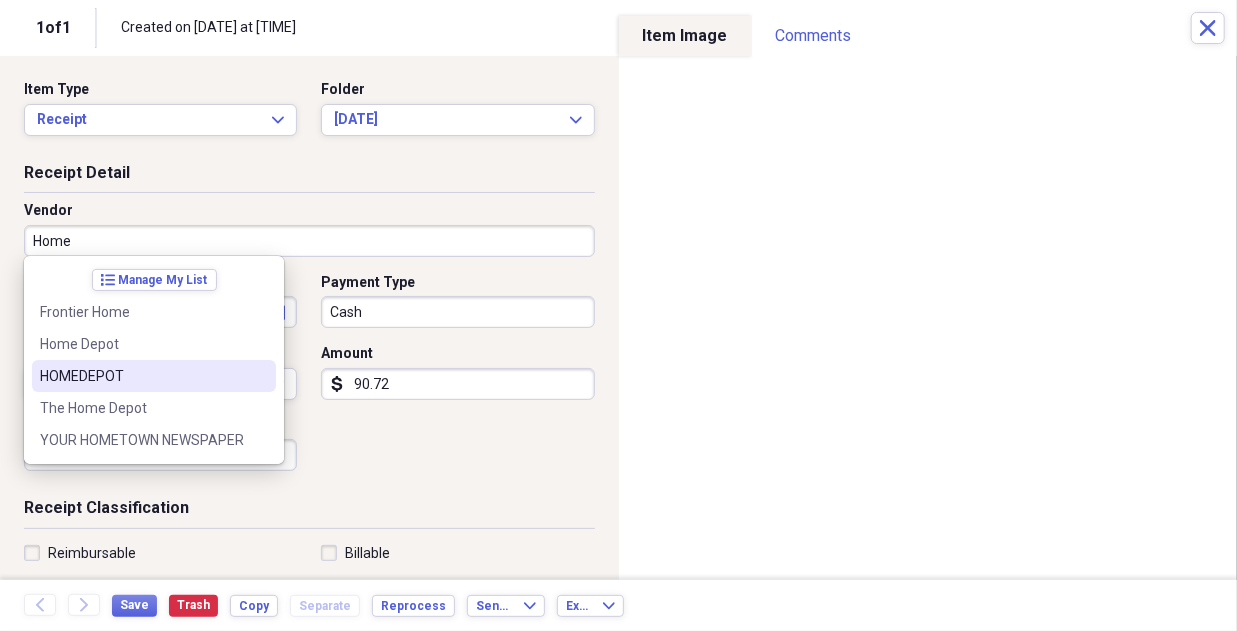 click on "HOMEDEPOT" at bounding box center [142, 376] 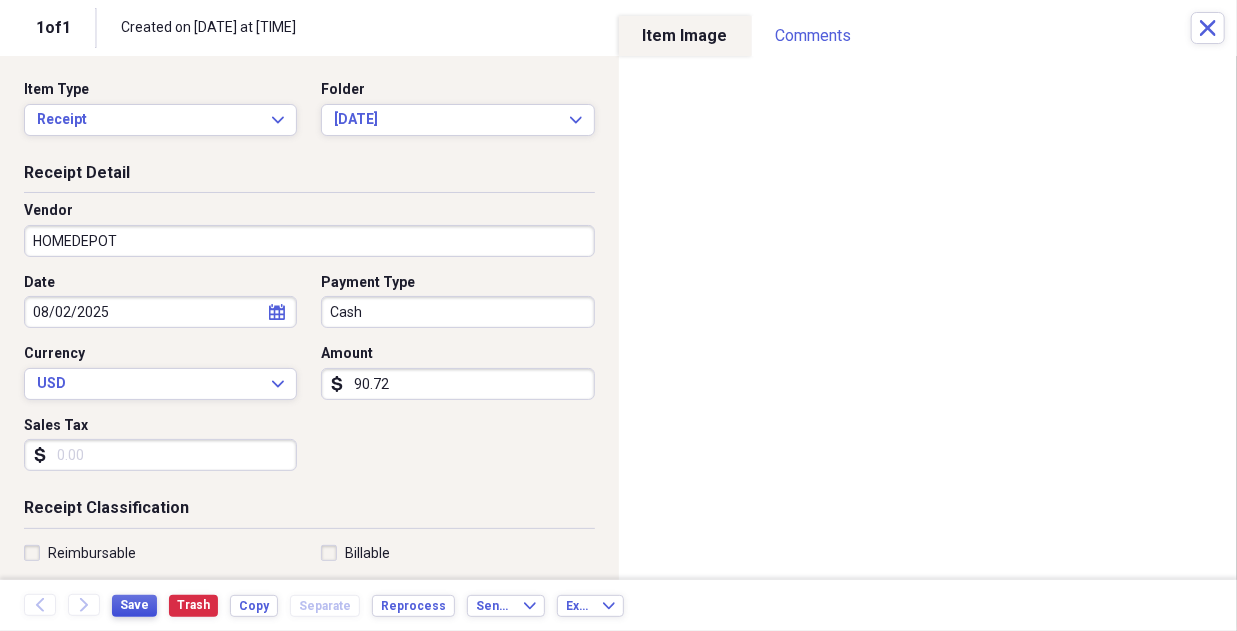 click on "Save" at bounding box center [134, 605] 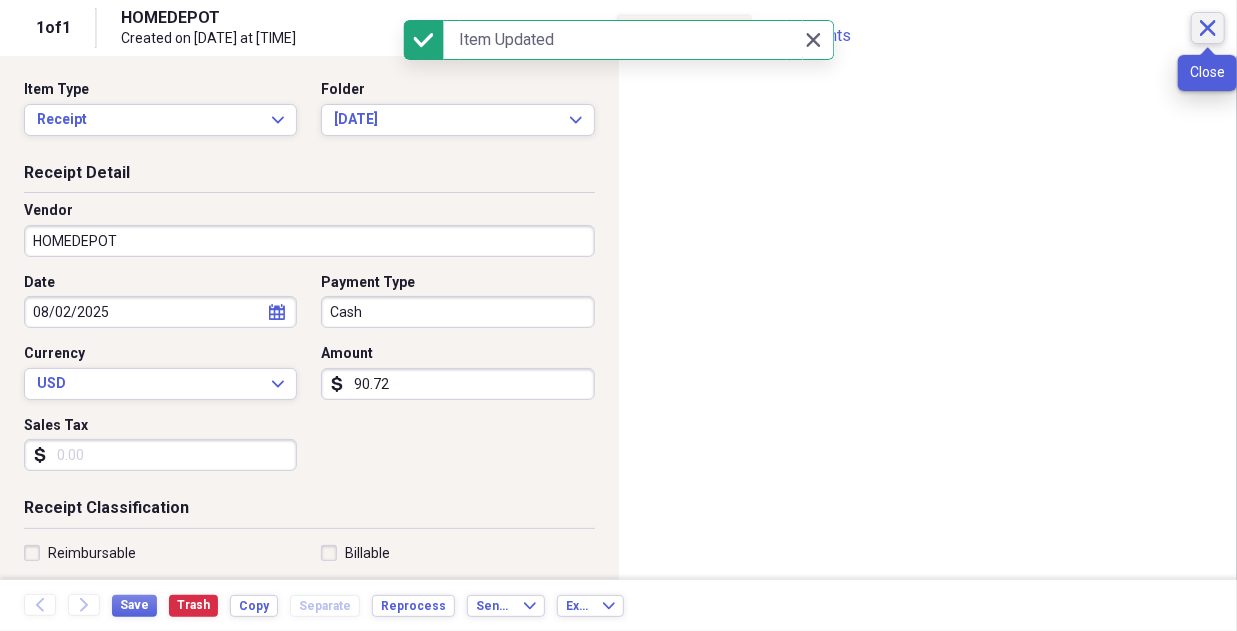 click on "Close" 